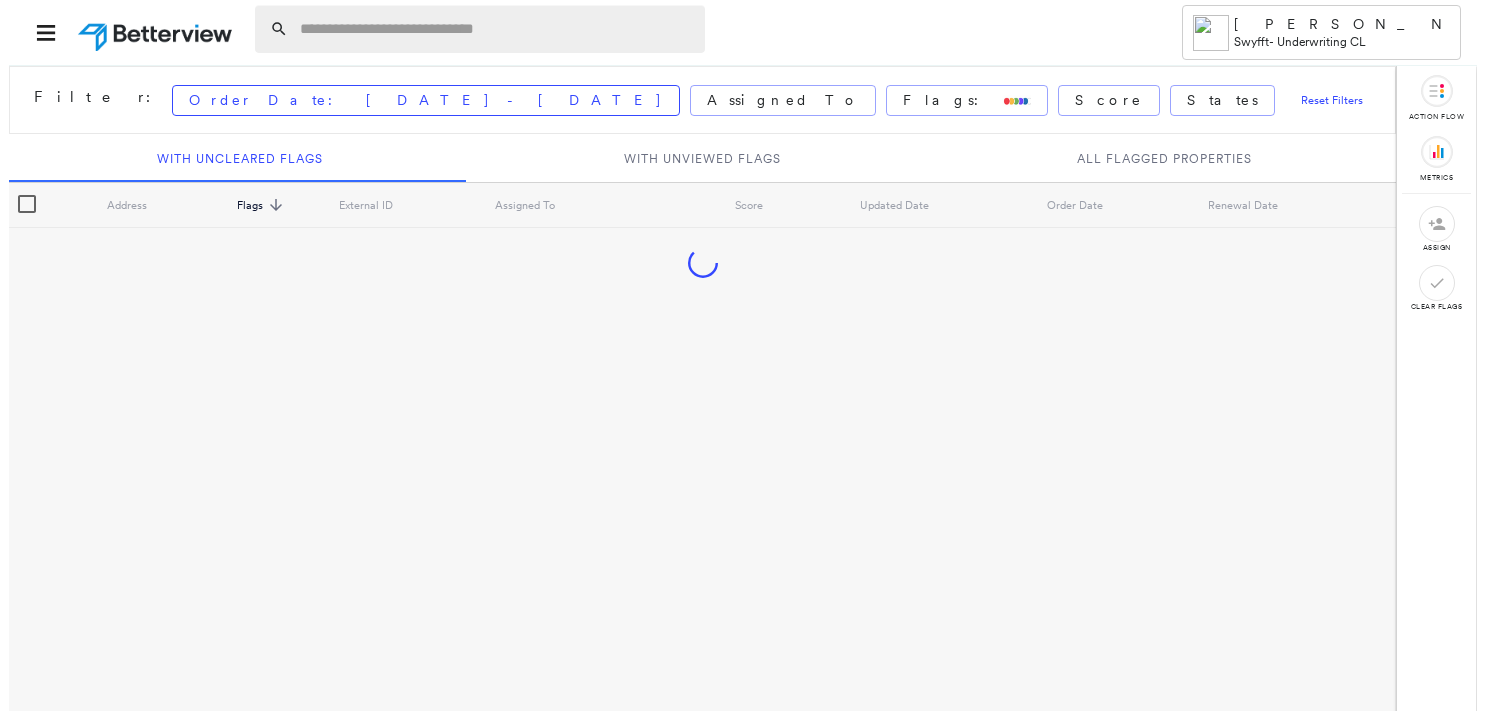 scroll, scrollTop: 0, scrollLeft: 0, axis: both 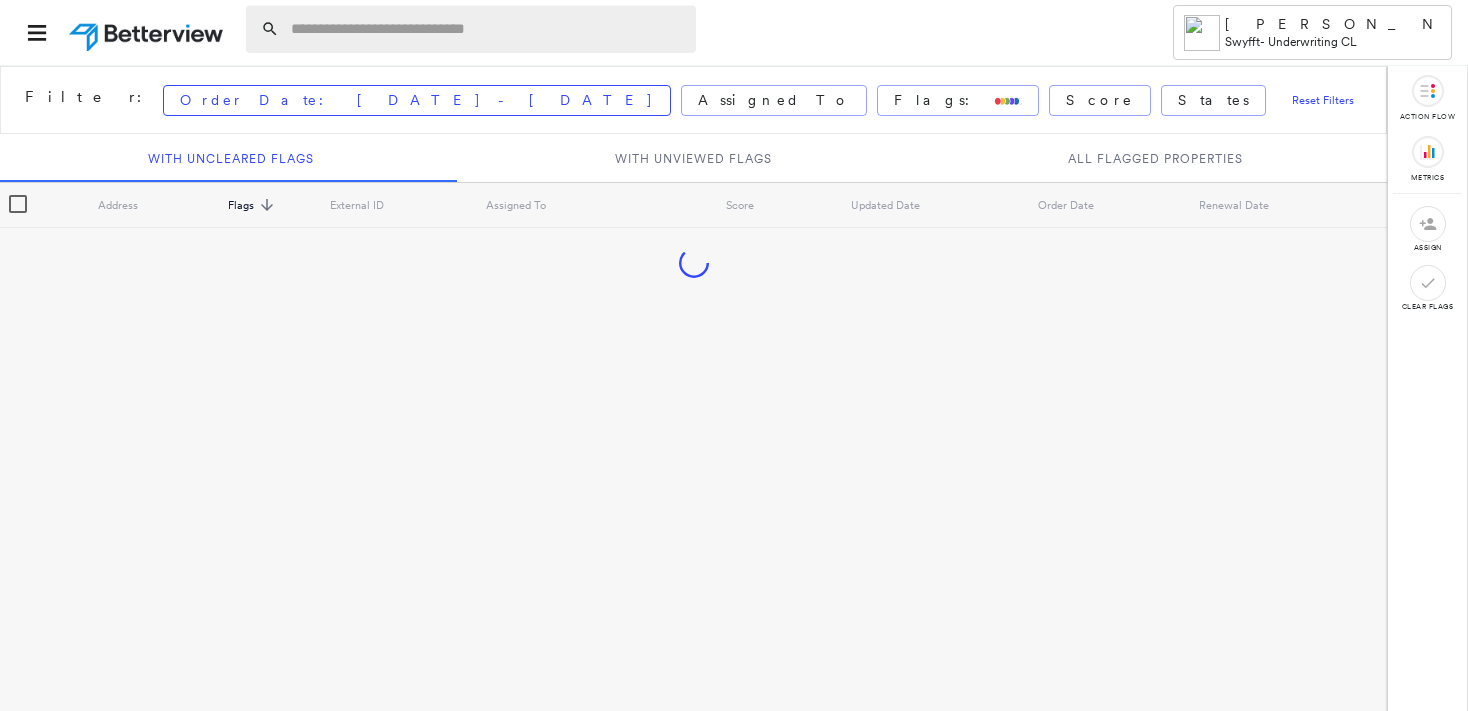 drag, startPoint x: 0, startPoint y: 0, endPoint x: 309, endPoint y: 26, distance: 310.09192 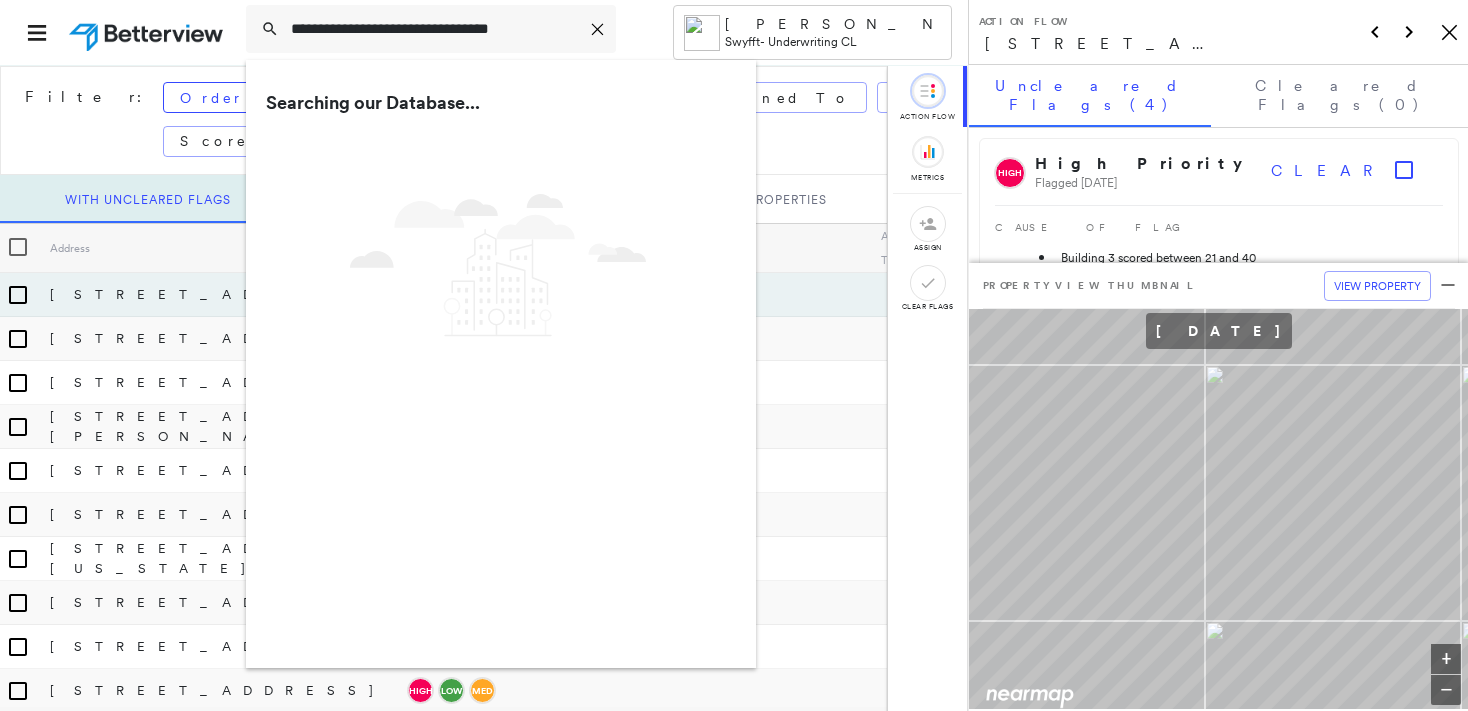 type on "**********" 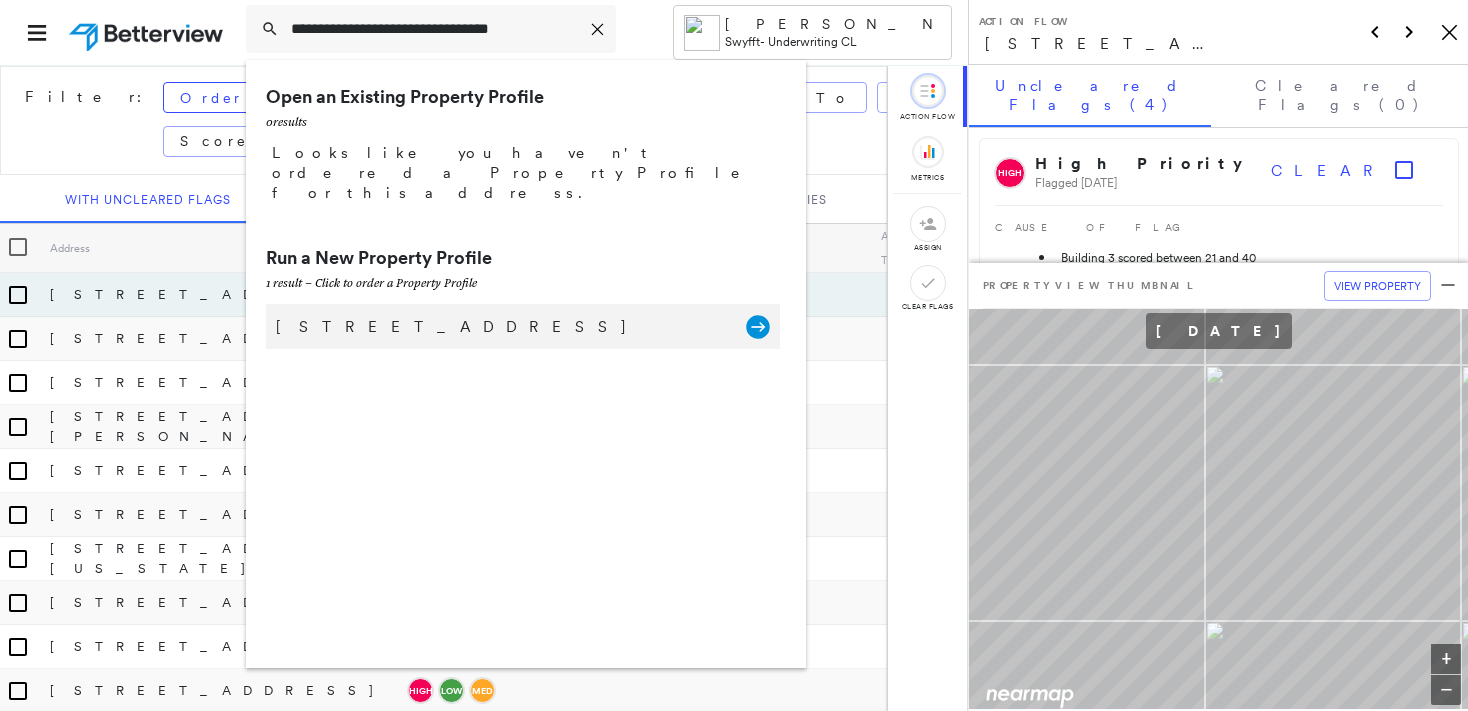 click on "[STREET_ADDRESS]" at bounding box center [501, 327] 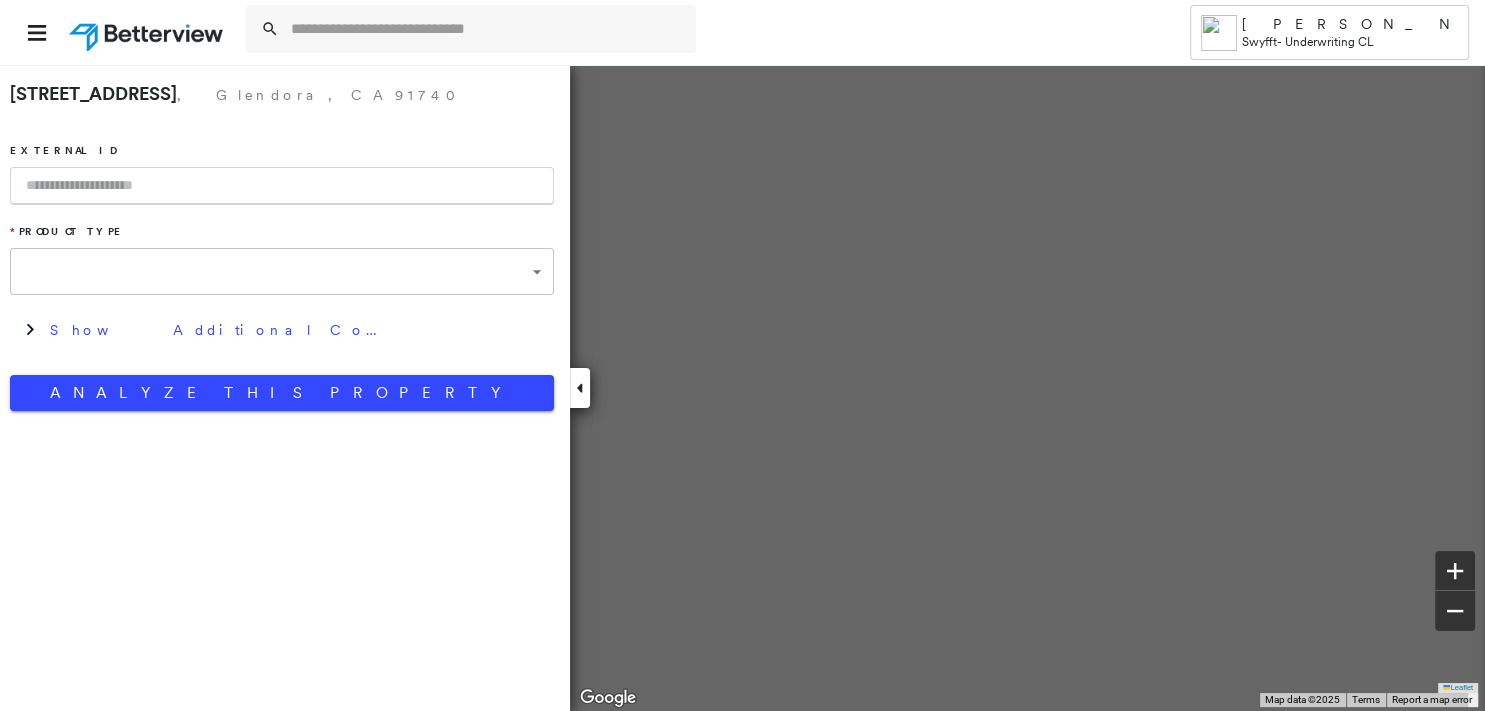 type on "**********" 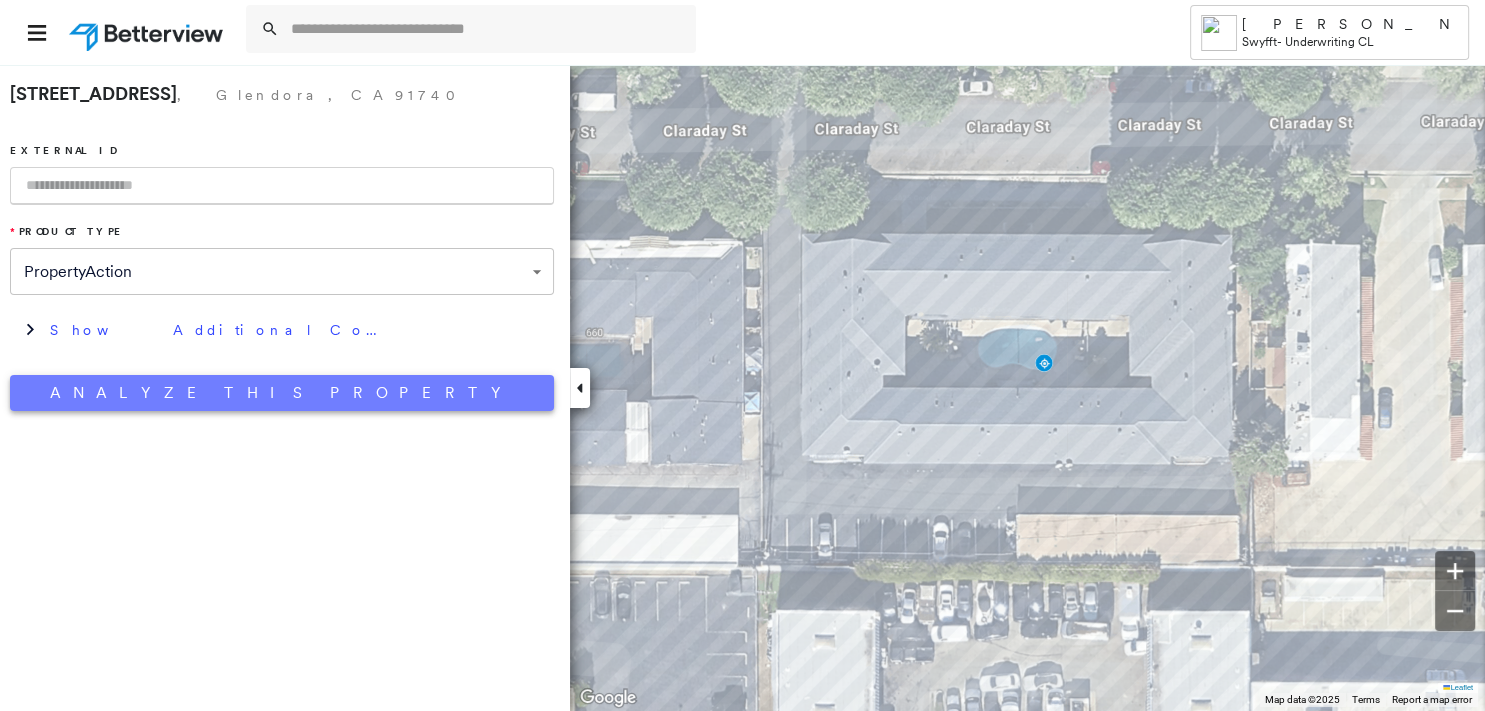 click on "Analyze This Property" at bounding box center [282, 393] 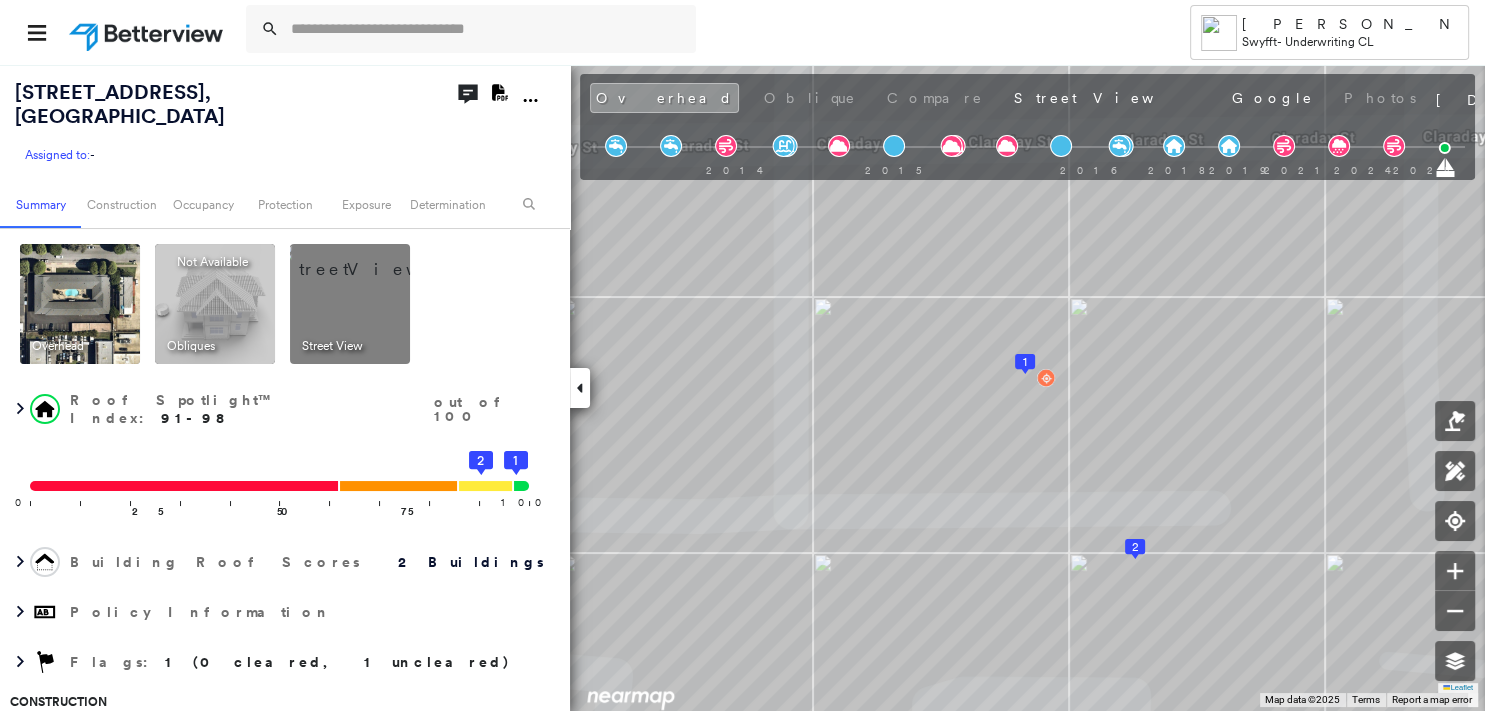 click on "Open Comments Download PDF Report" at bounding box center (509, 122) 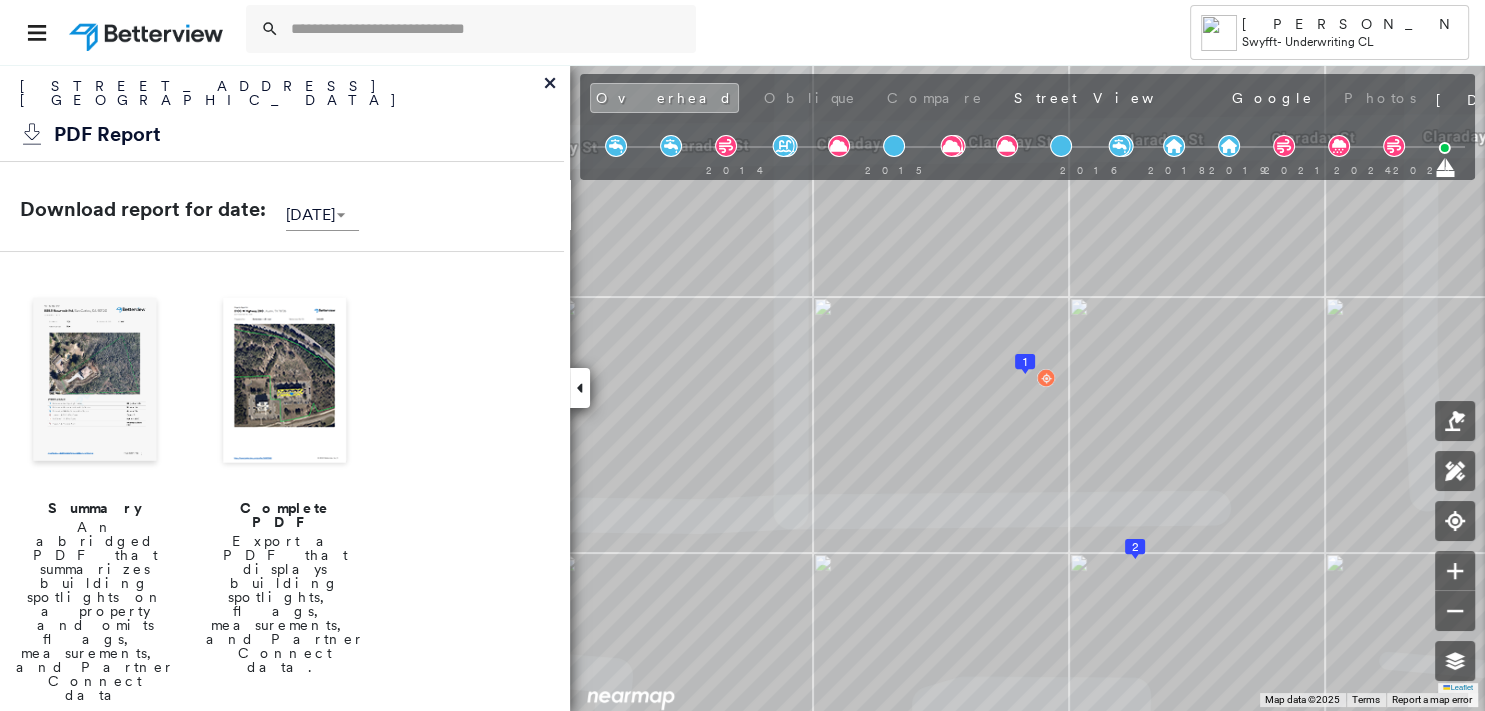 click at bounding box center (95, 382) 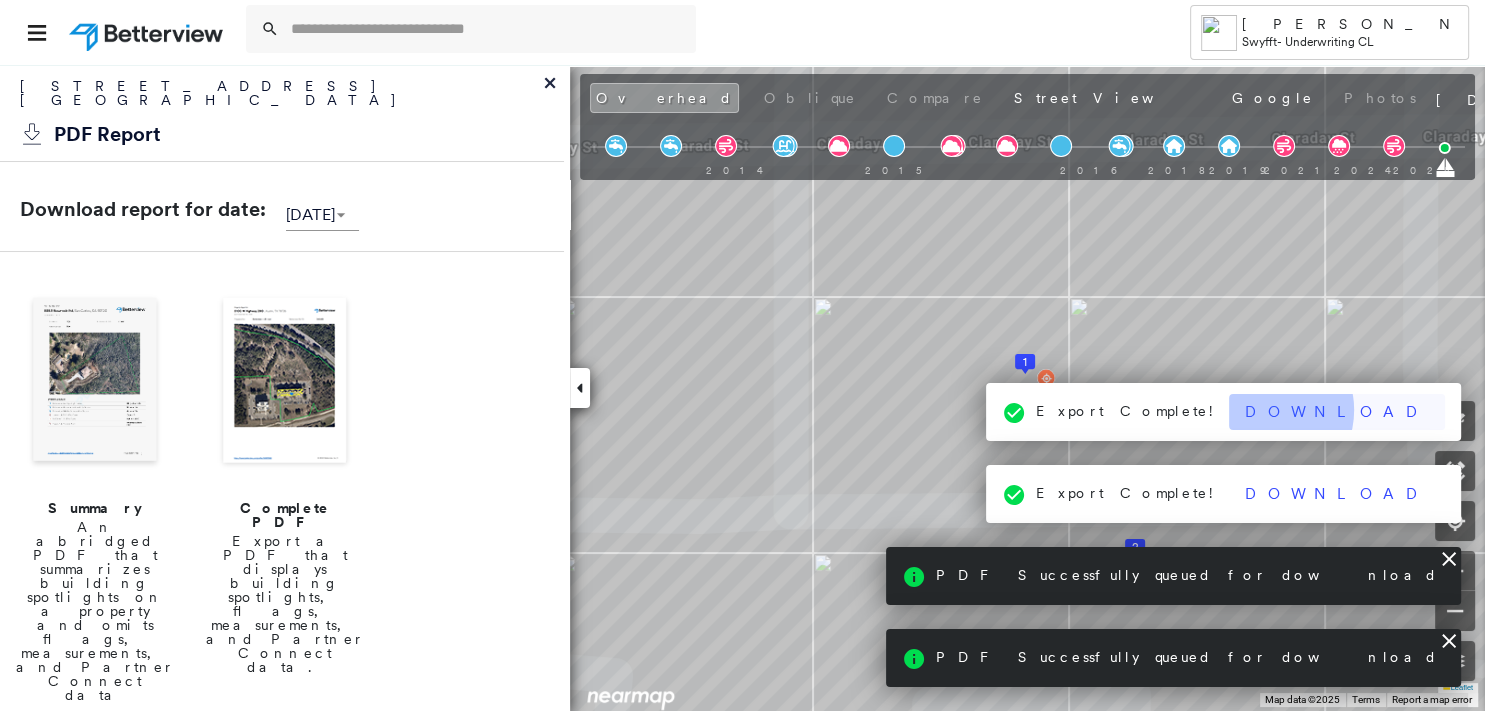 click on "Download" at bounding box center [1337, 412] 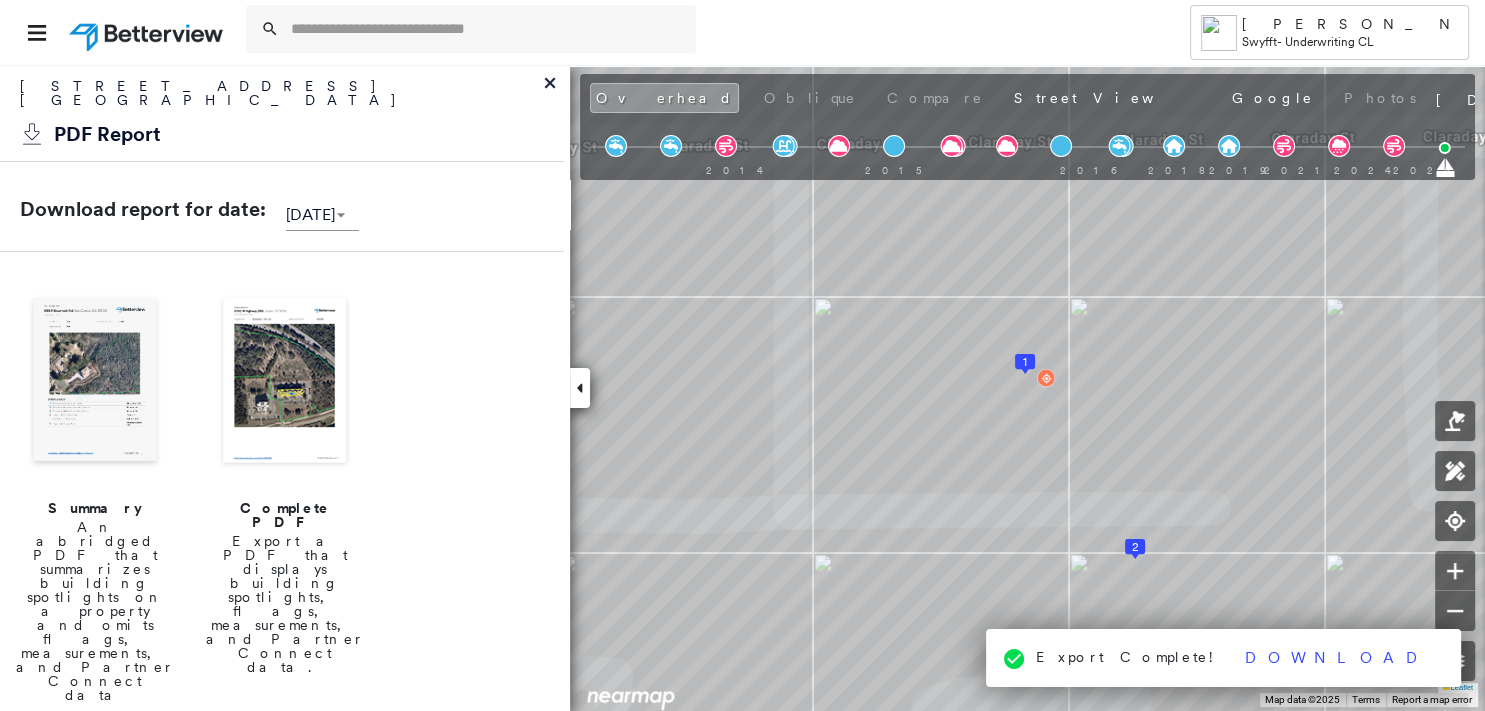 click at bounding box center (285, 382) 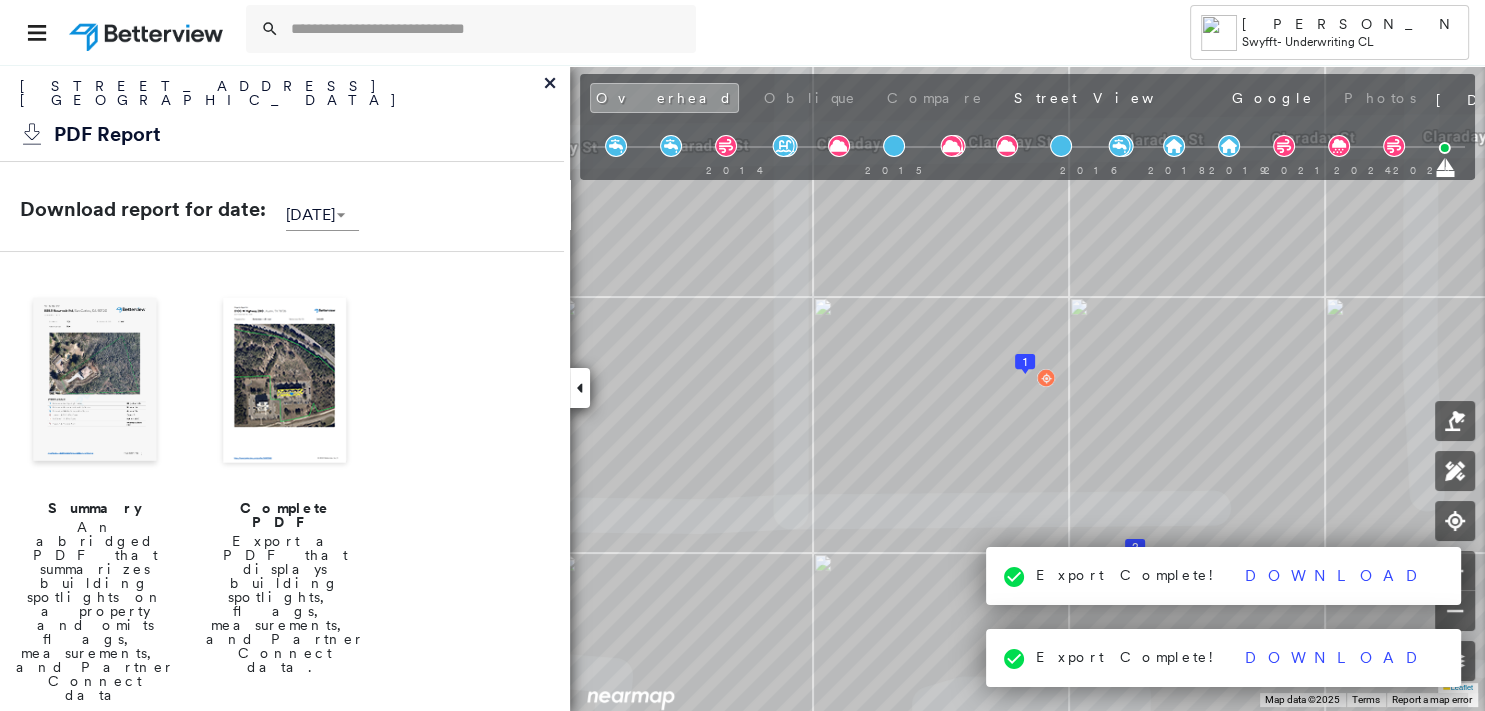 click 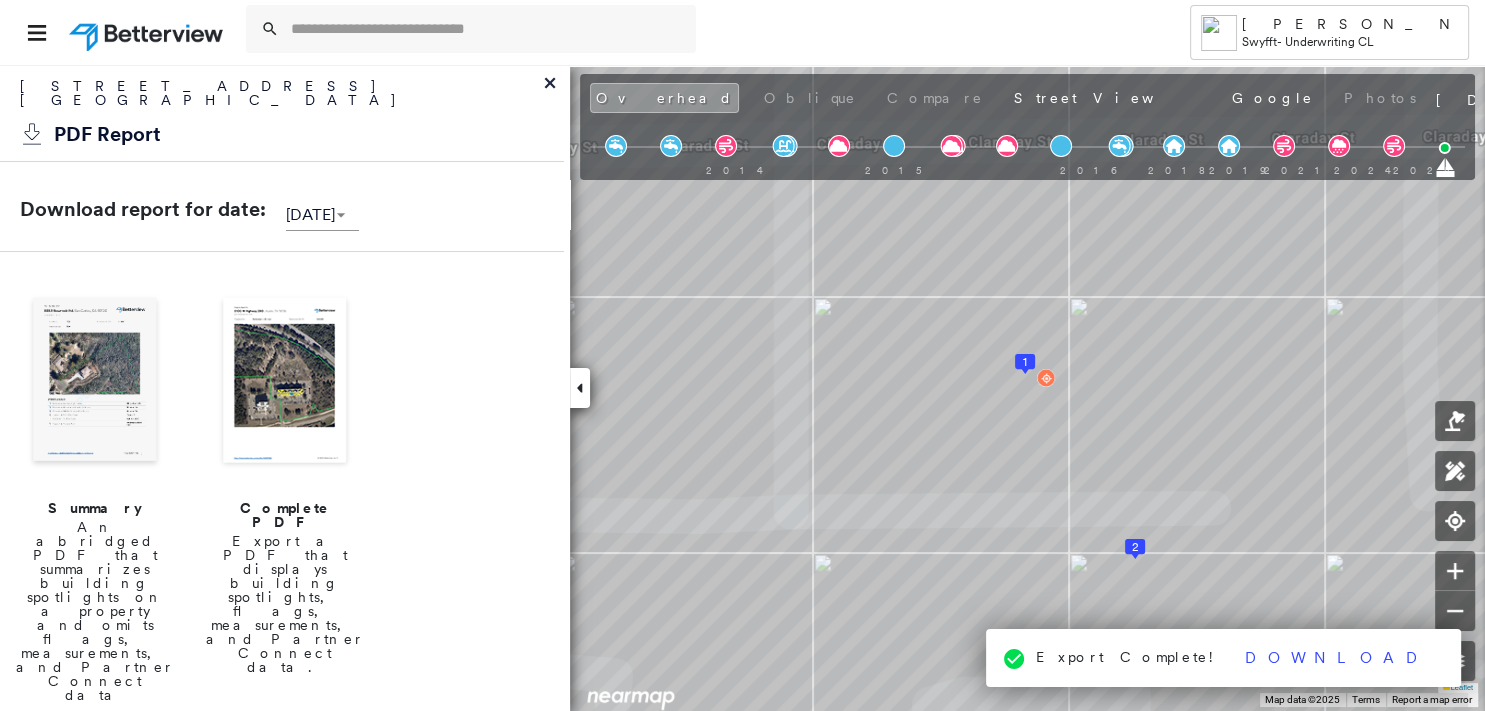 click 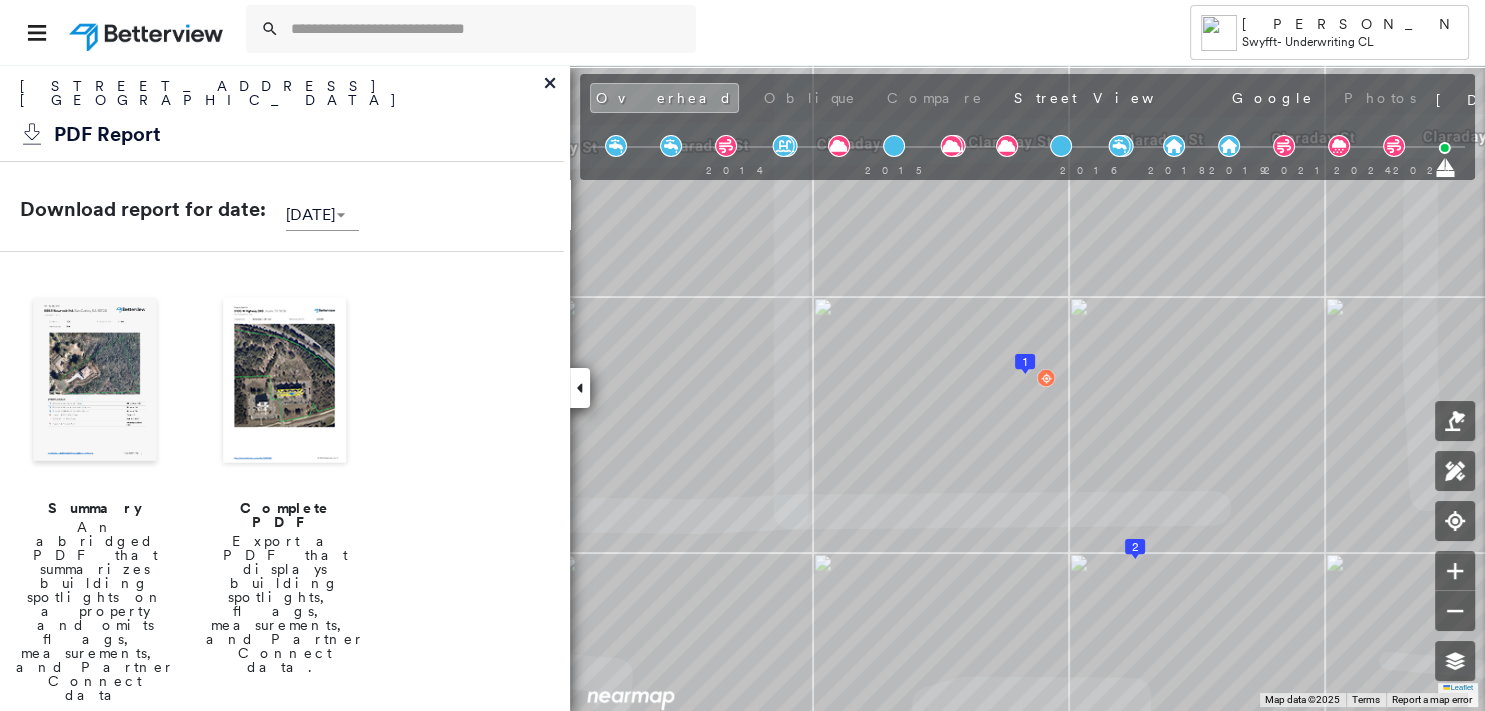 click on "Street View" at bounding box center (1108, 98) 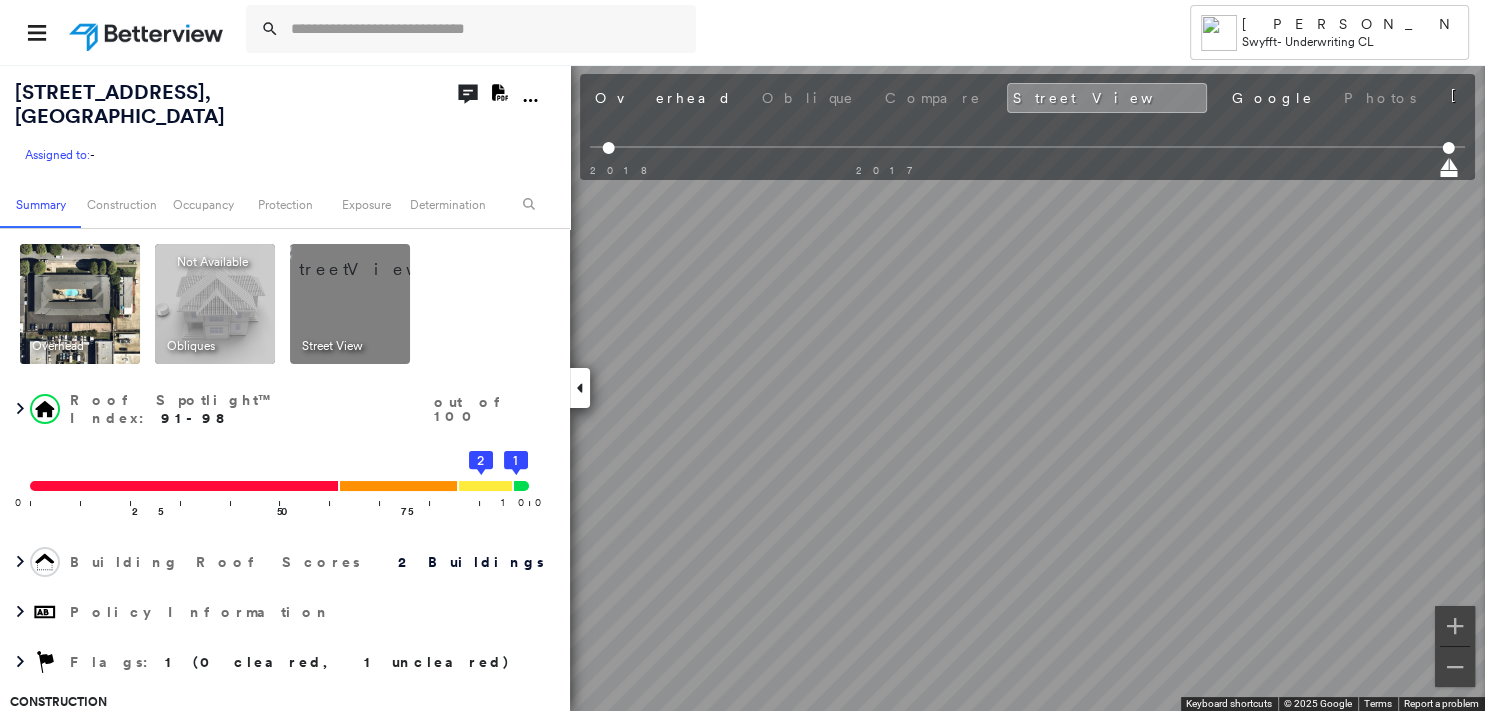 click on "[STREET_ADDRESS] Assigned to:  - Assigned to:  - Assigned to:  - Open Comments Download PDF Report Summary Construction Occupancy Protection Exposure Determination Overhead Obliques Not Available ; Street View Roof Spotlight™ Index :  91-98 out of 100 0 100 25 50 75 1 2 Building Roof Scores 2 Buildings Policy Information Flags :  1 (0 cleared, 1 uncleared) Construction Roof Spotlights :  Ponding, Staining, Overhang, Roof Debris, Vent and 1 more Property Features :  Car Roof Size & Shape :  2 buildings  Assessor and MLS Details BuildZoom - Building Permit Data and Analysis Occupancy Ownership Place Detail Protection Exposure FEMA Risk Index Wind Additional Perils Tree Fall Risk:  Present   Determination Flags :  1 (0 cleared, 1 uncleared) Uncleared Flags (1) Cleared Flags  (0) LOW Low Priority Flagged [DATE] Clear Action Taken New Entry History Quote/New Business Terms & Conditions Added ACV Endorsement Added Cosmetic Endorsement Inspection/Loss Control Onsite Inspection Ordered Save" at bounding box center [742, 387] 